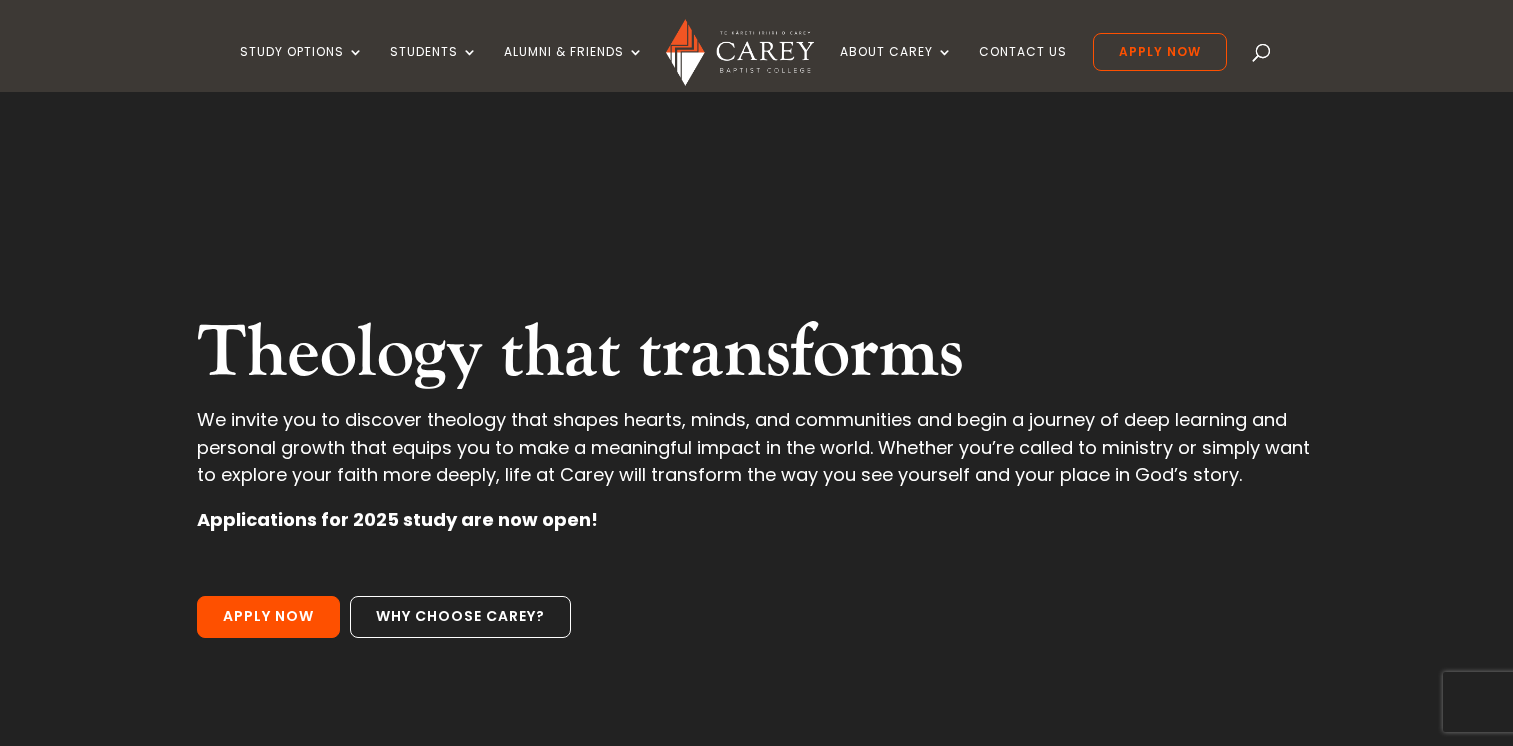 scroll, scrollTop: 0, scrollLeft: 0, axis: both 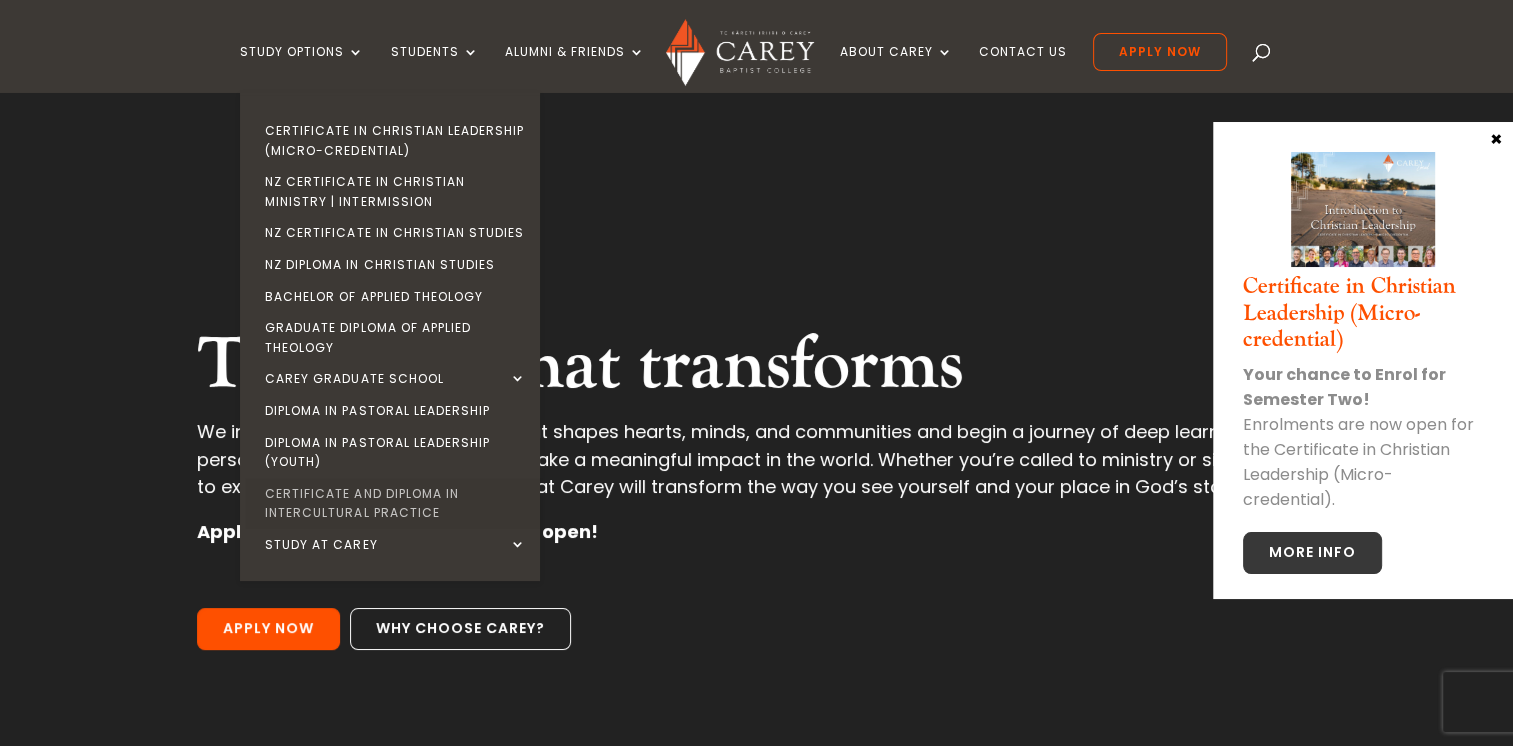 click on "Certificate and Diploma in Intercultural Practice" at bounding box center [395, 503] 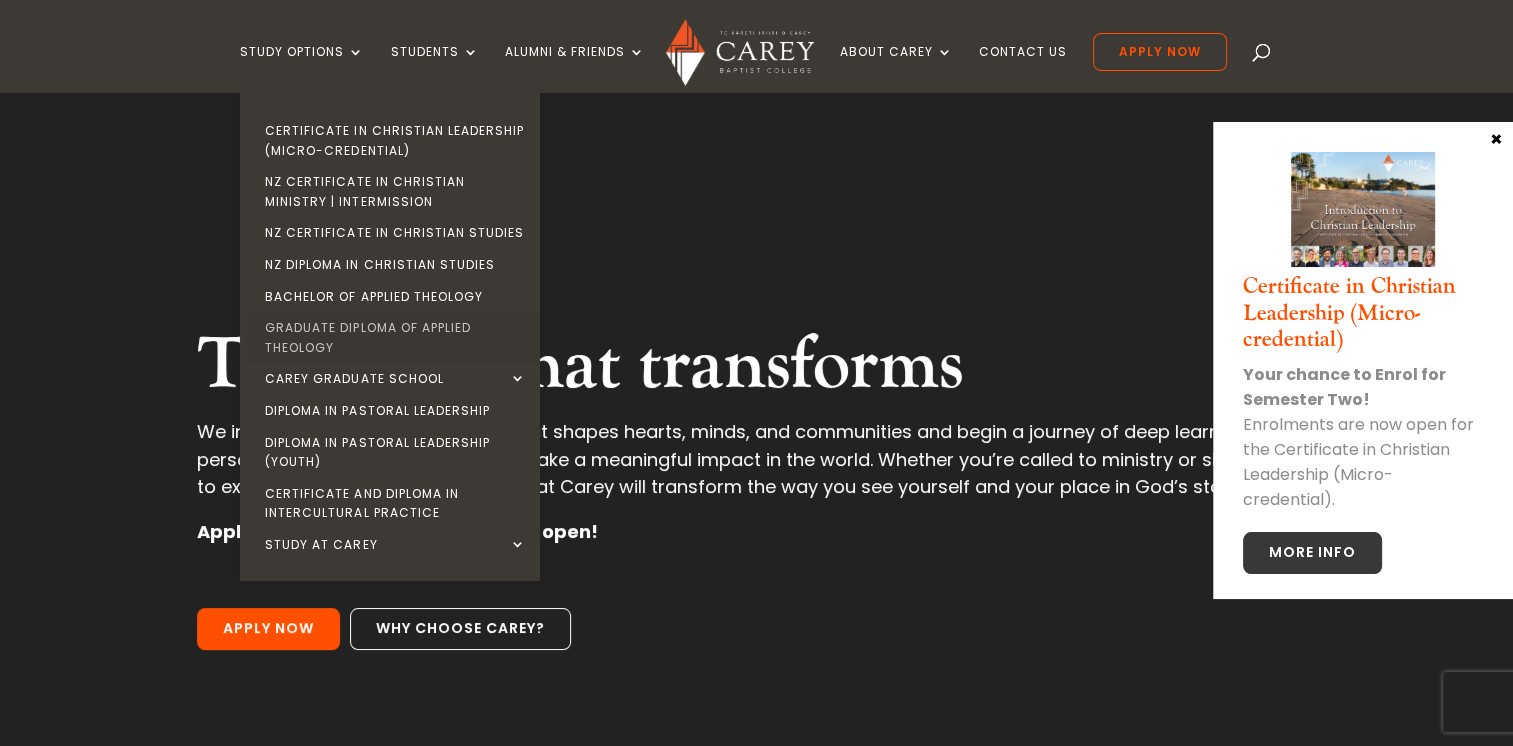 click on "Graduate Diploma of Applied Theology" at bounding box center [395, 337] 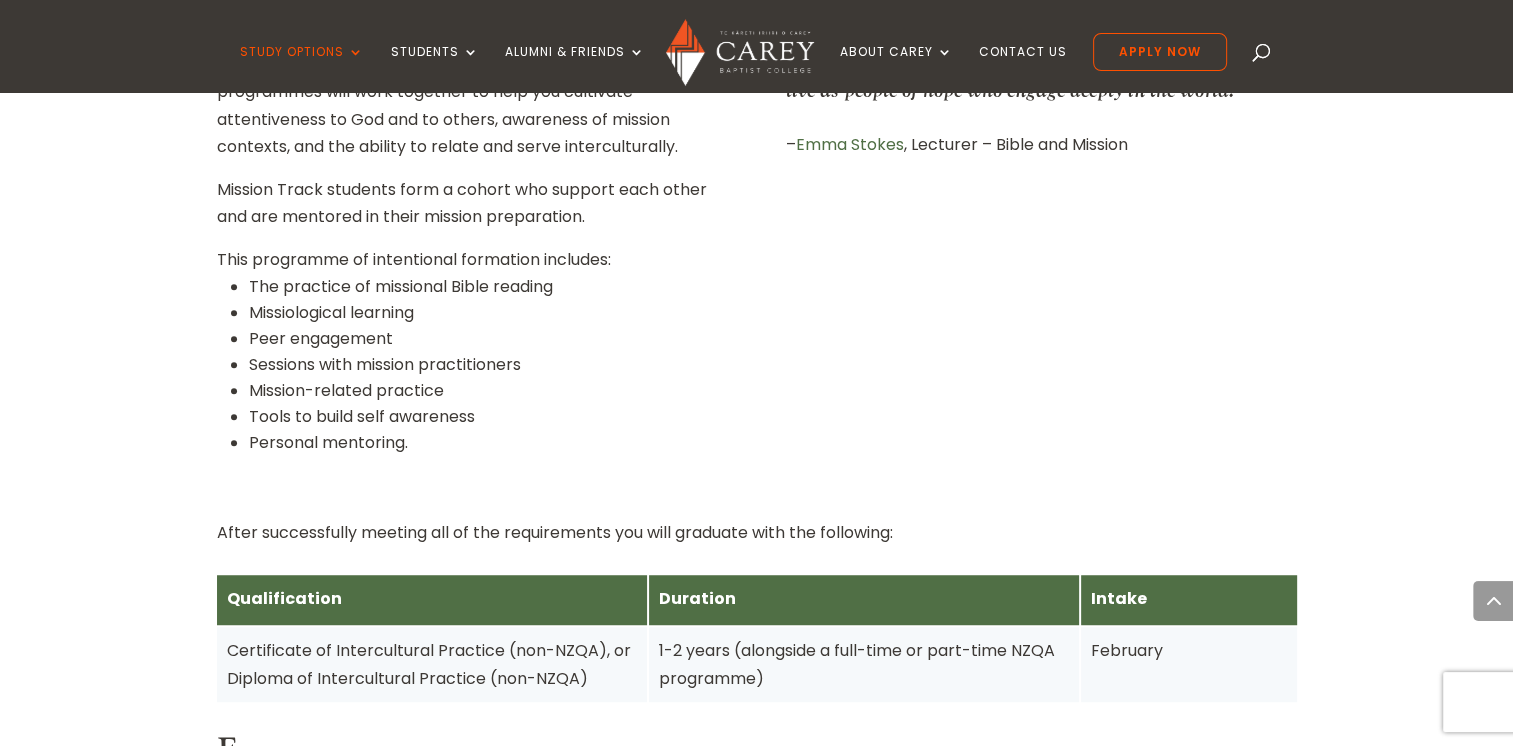 scroll, scrollTop: 1200, scrollLeft: 0, axis: vertical 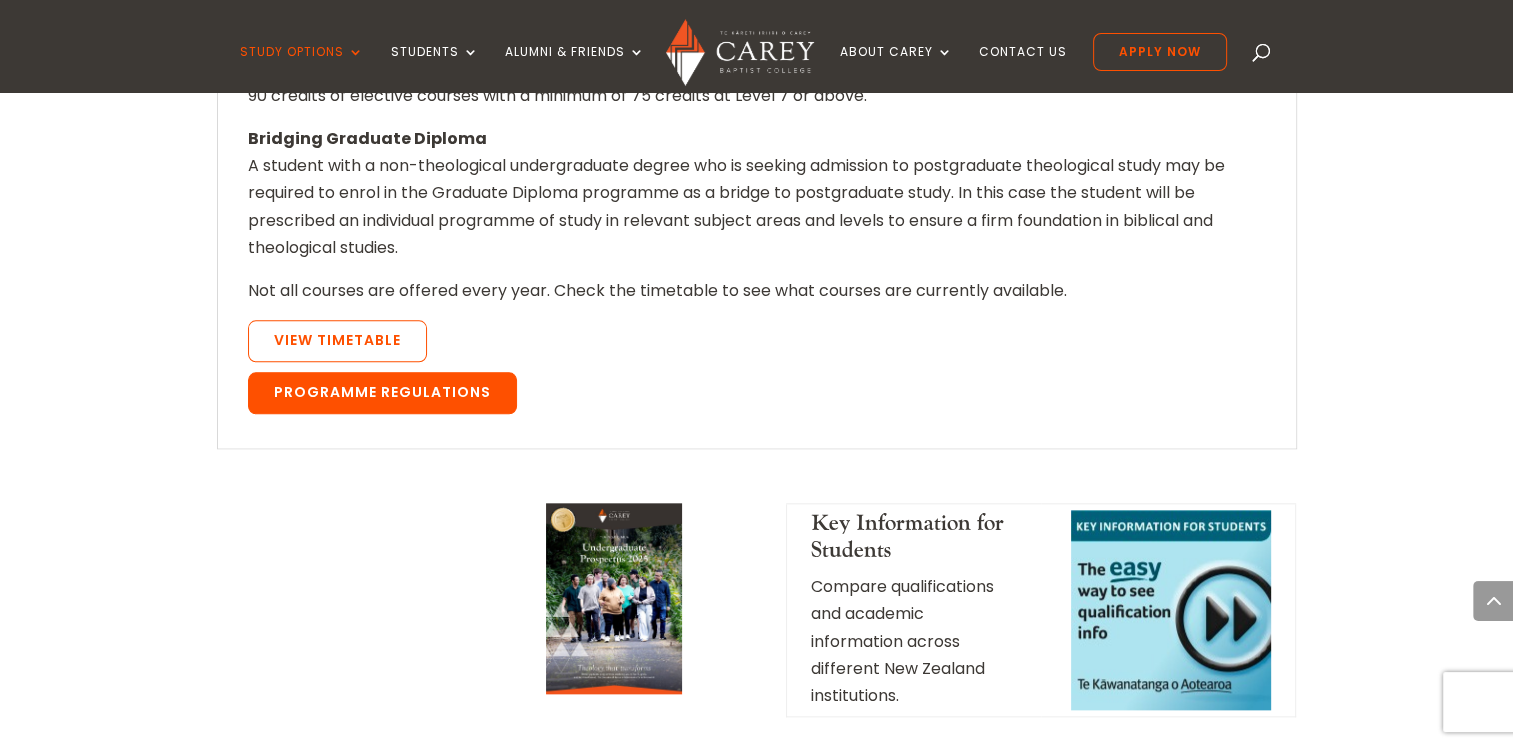 click on "Programme Regulations" at bounding box center (382, 393) 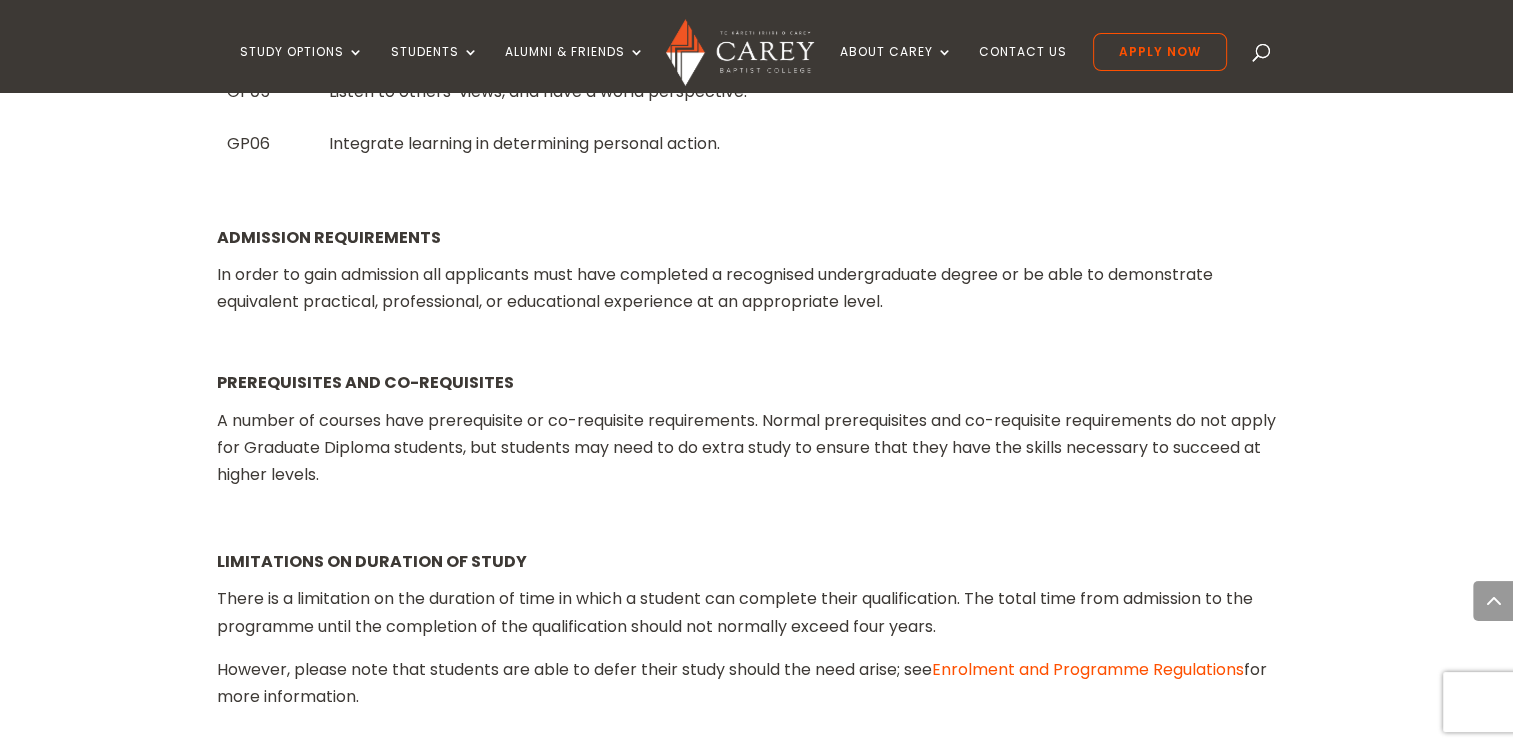 scroll, scrollTop: 1950, scrollLeft: 0, axis: vertical 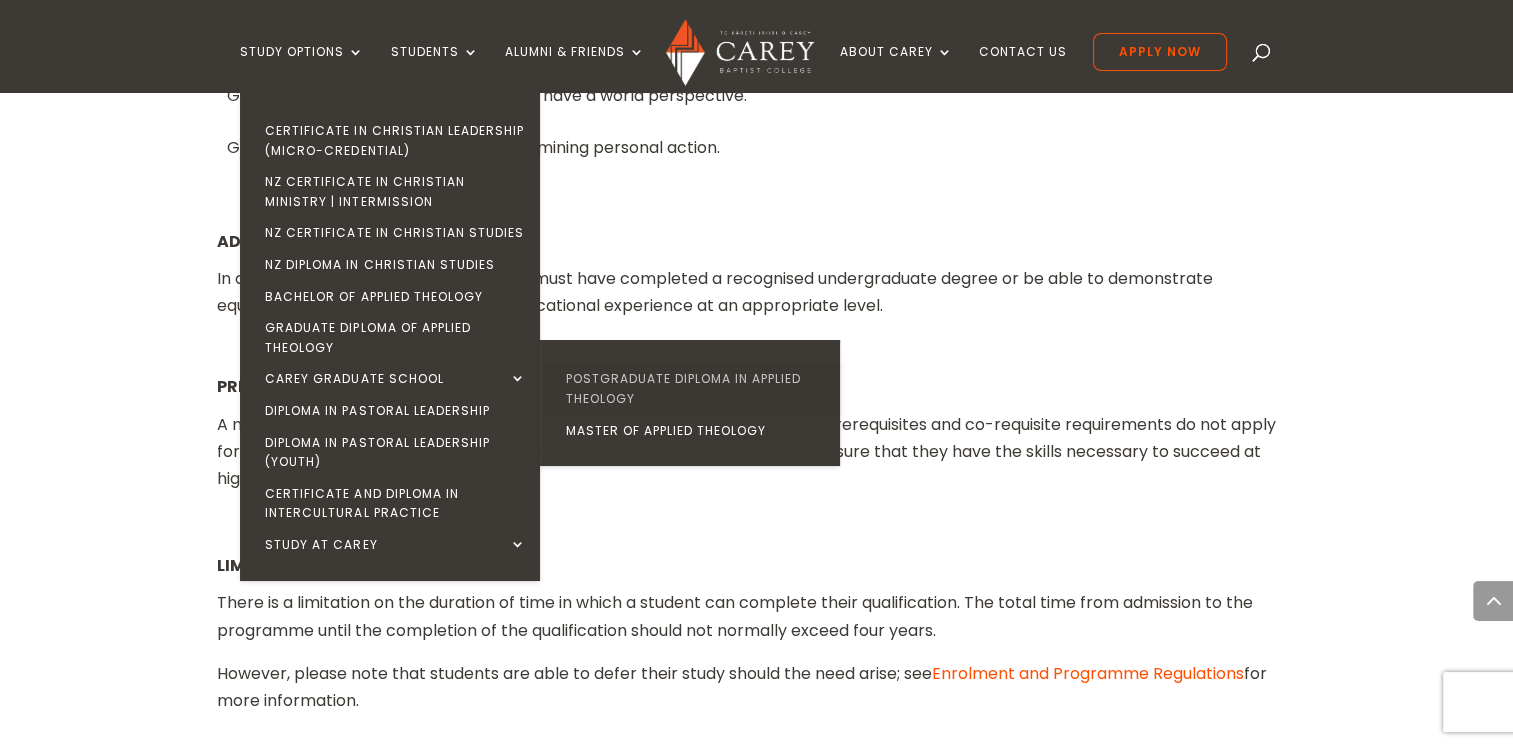 click on "Postgraduate Diploma in Applied Theology" at bounding box center (695, 388) 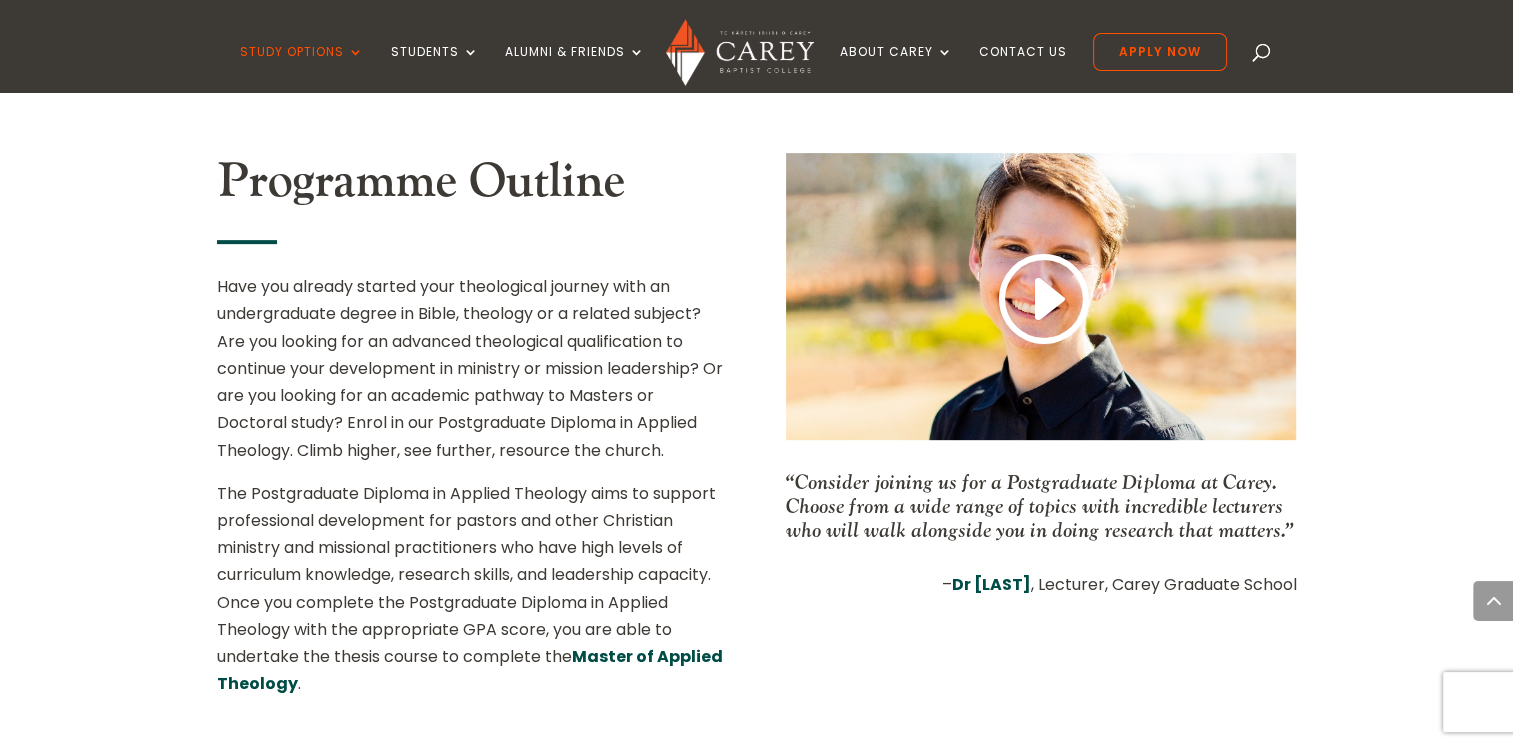 scroll, scrollTop: 300, scrollLeft: 0, axis: vertical 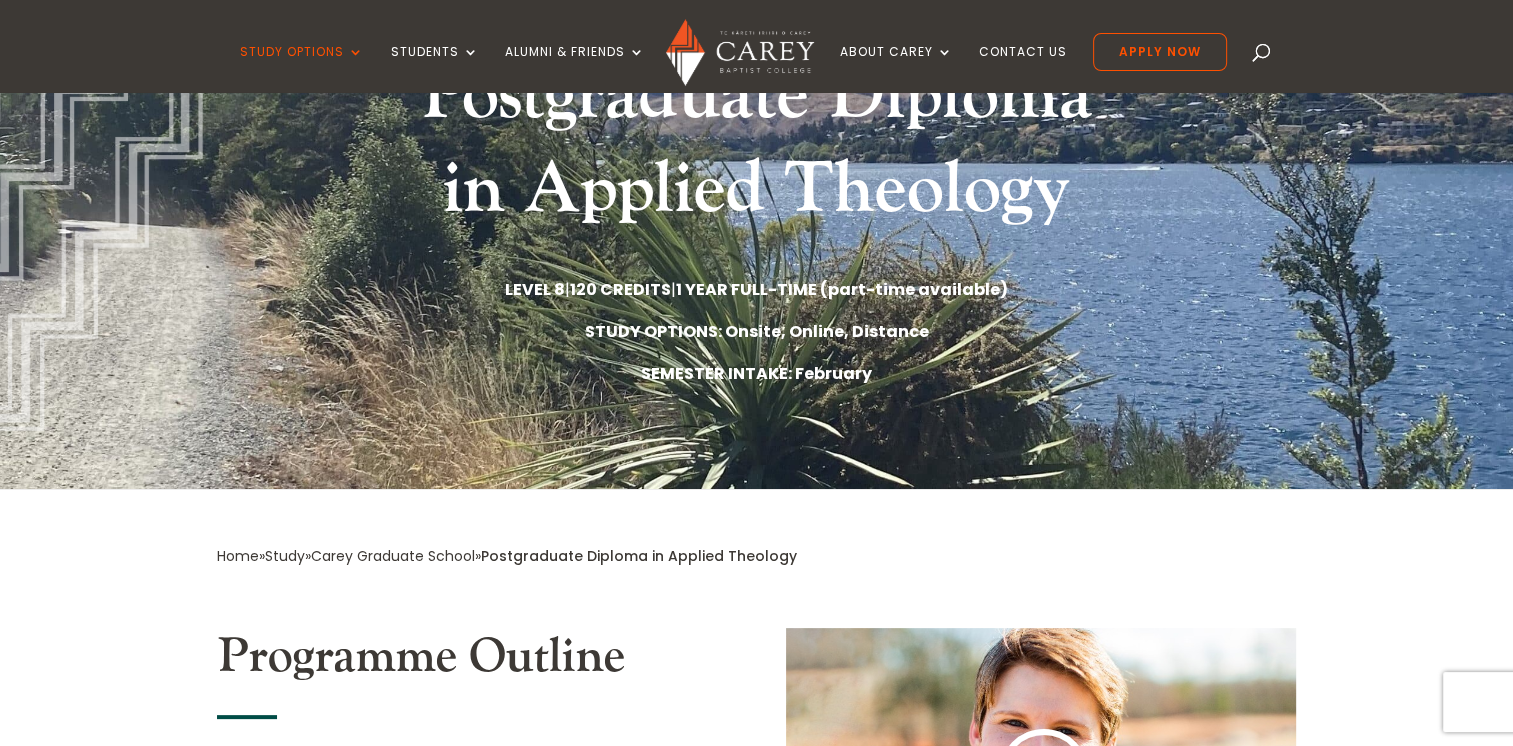 click at bounding box center [1262, 56] 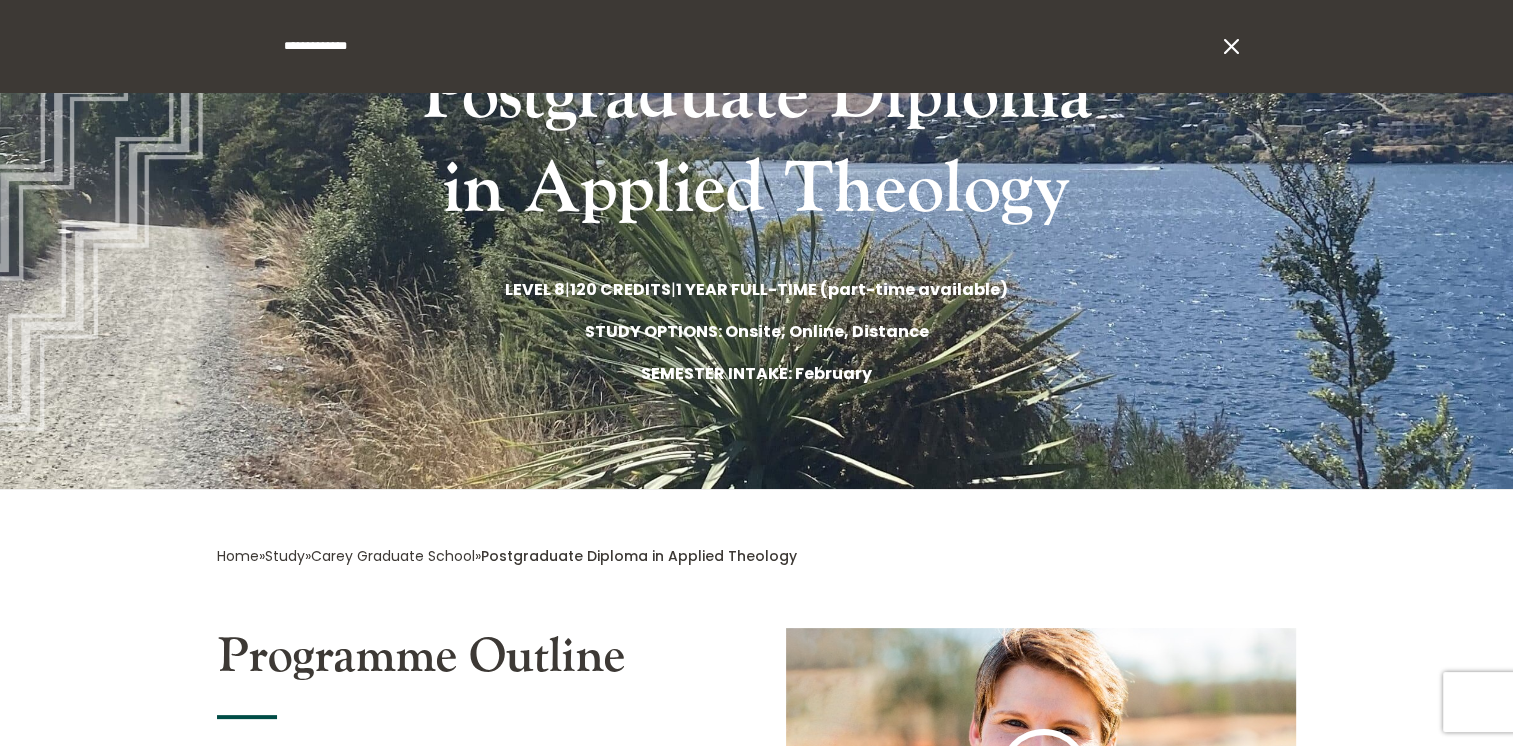 click on "**********" at bounding box center (748, 46) 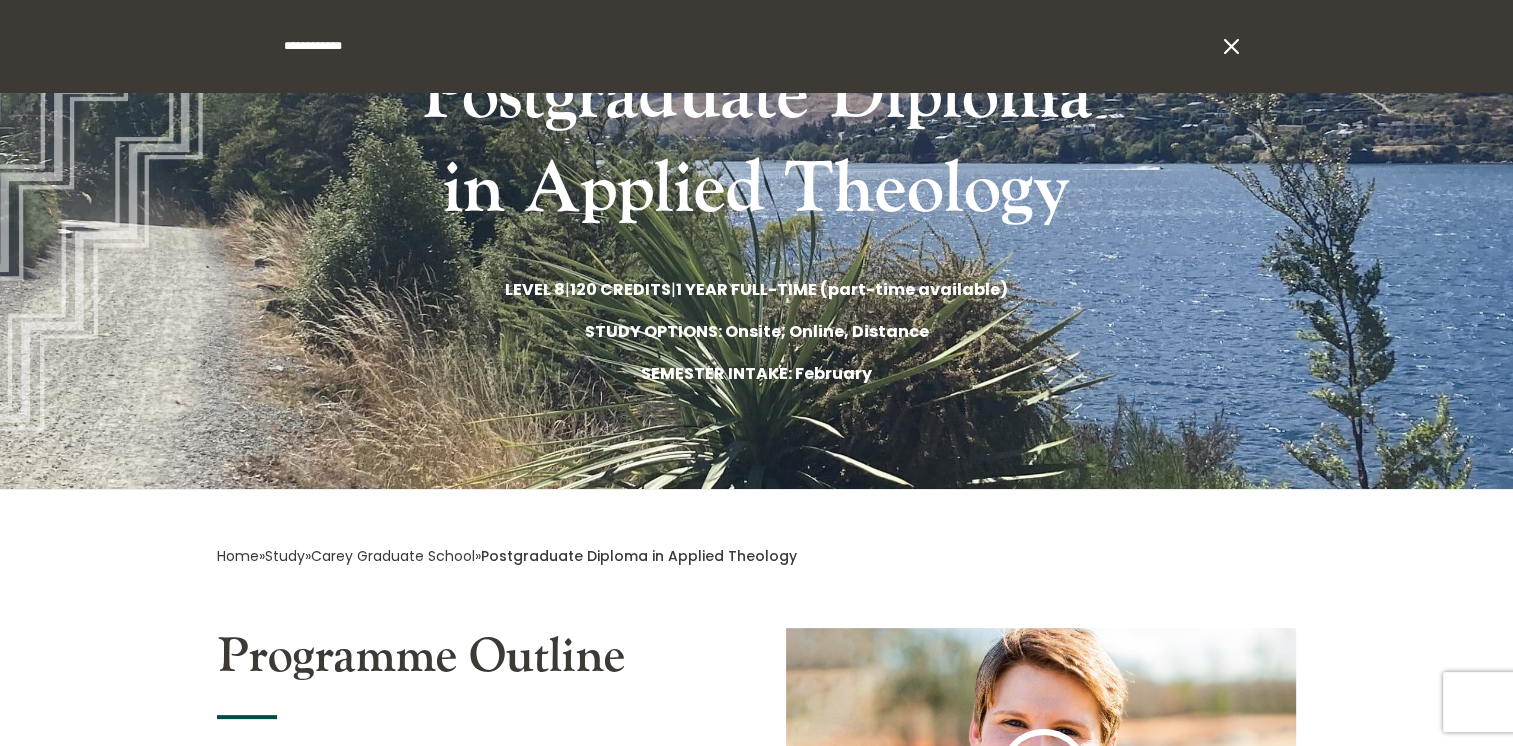 type on "**********" 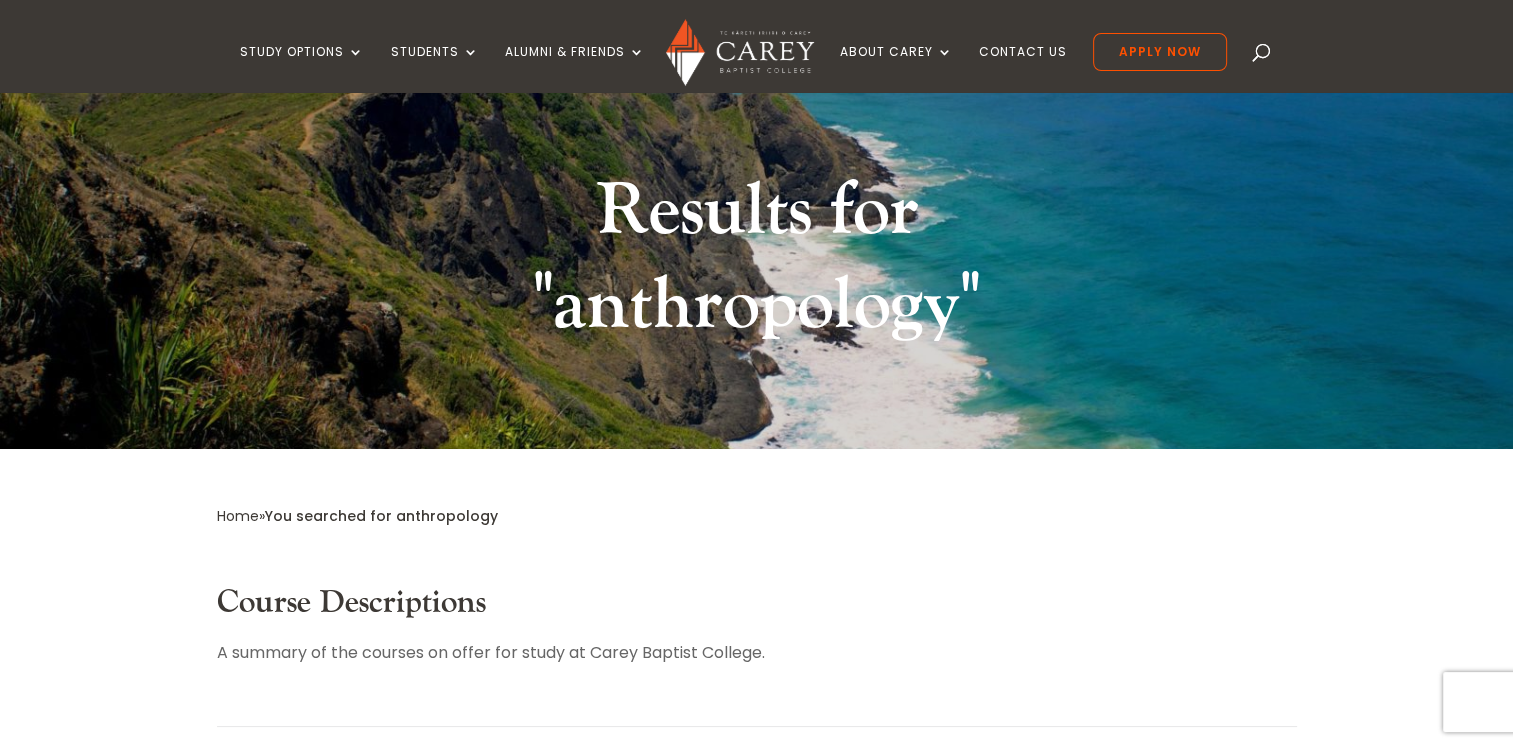 scroll, scrollTop: 0, scrollLeft: 0, axis: both 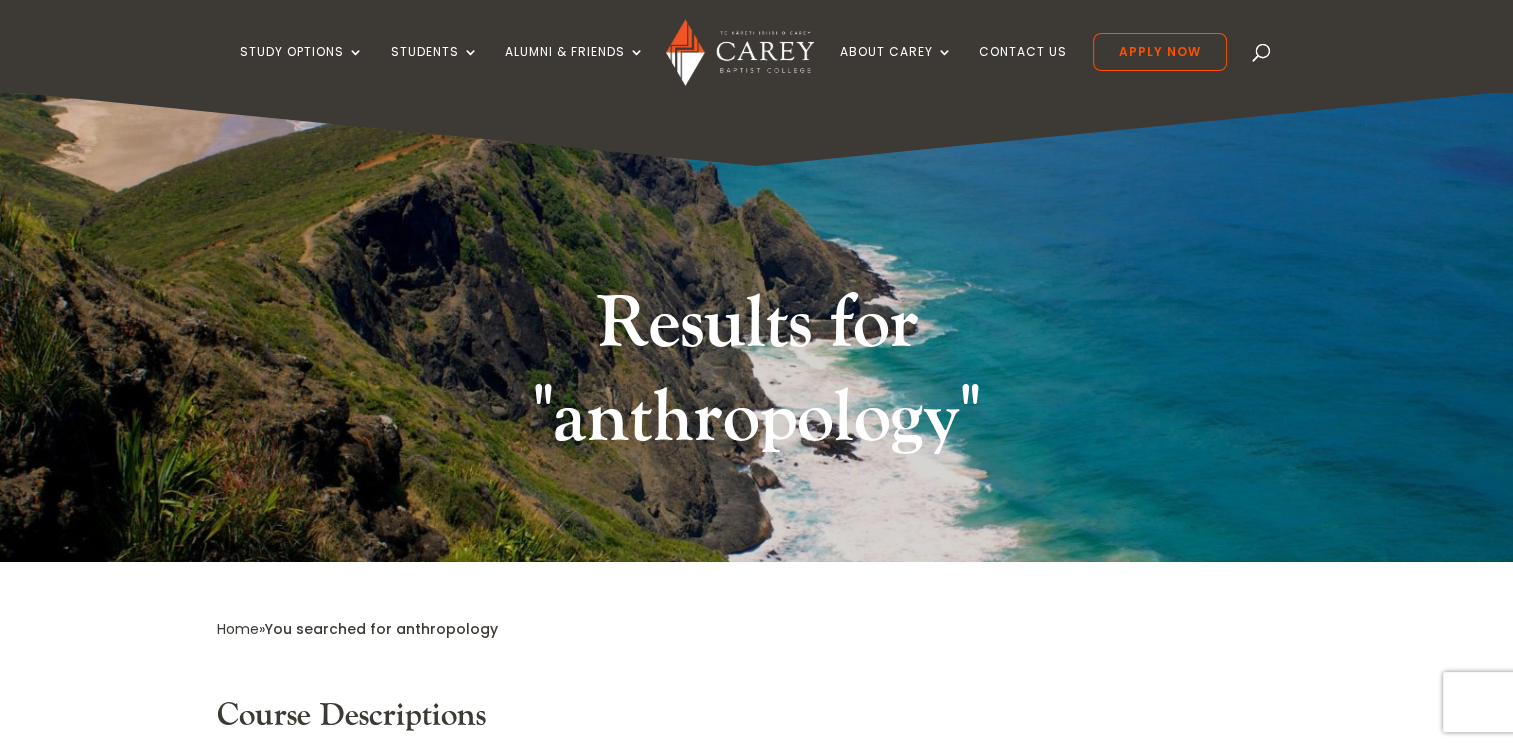 click at bounding box center (1262, 56) 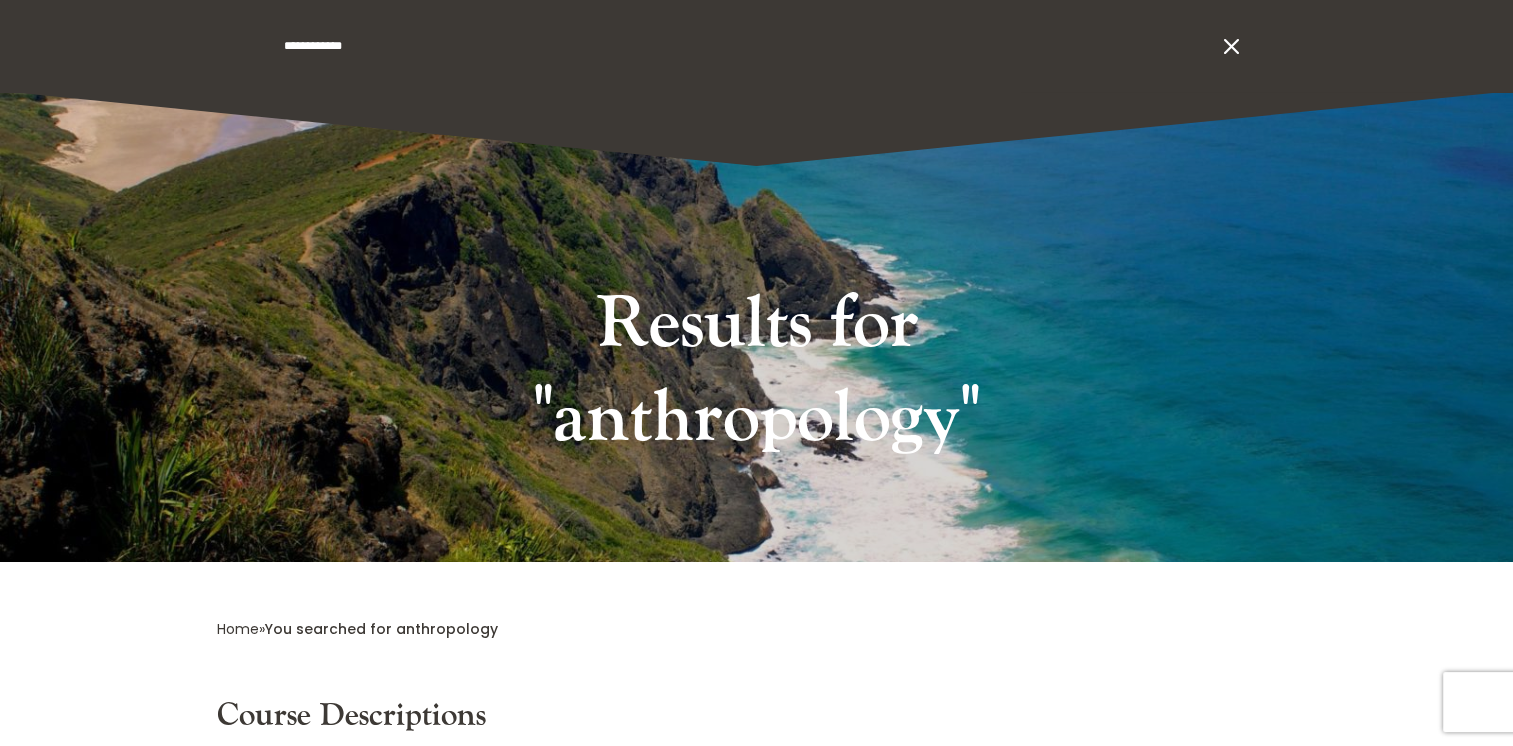 drag, startPoint x: 395, startPoint y: 46, endPoint x: 254, endPoint y: 34, distance: 141.50972 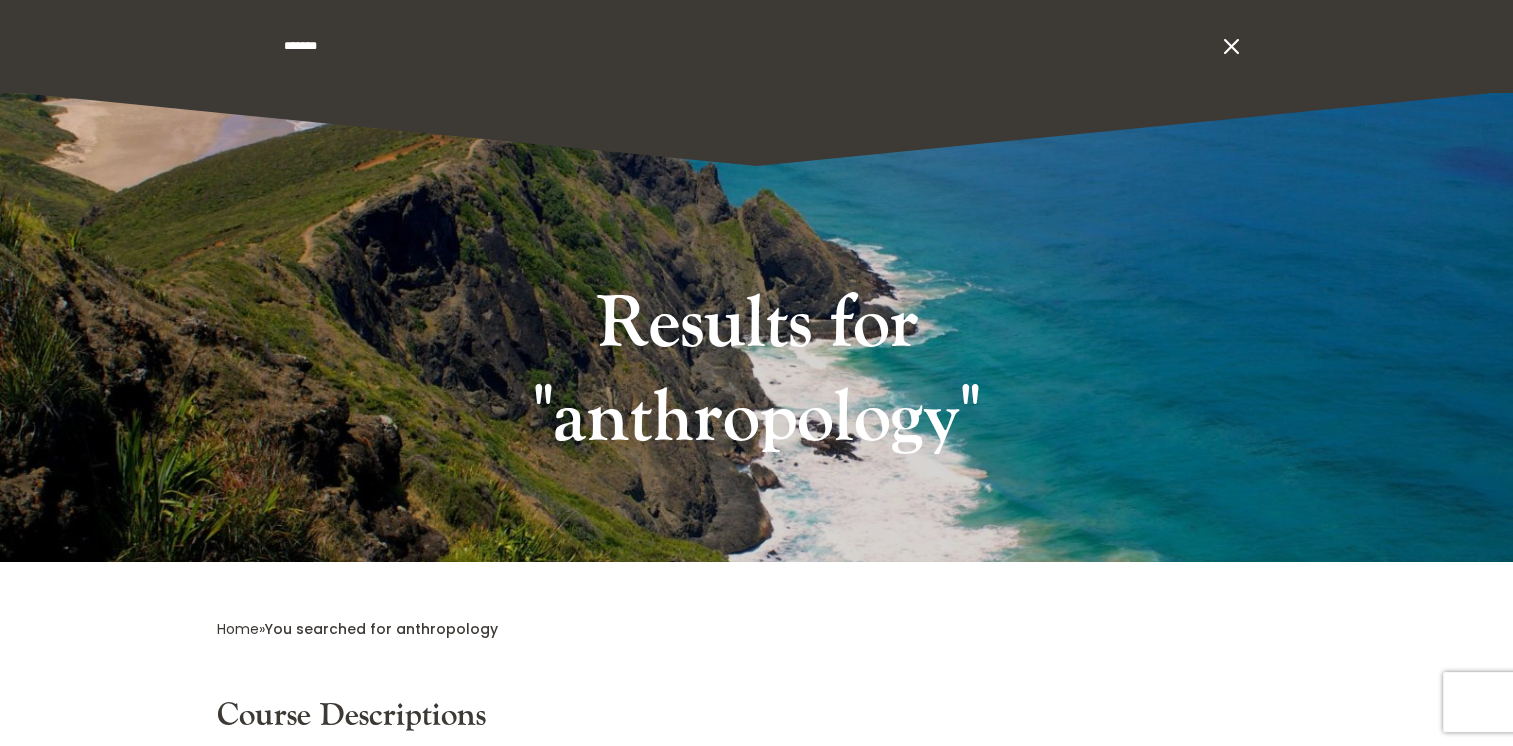 type on "*******" 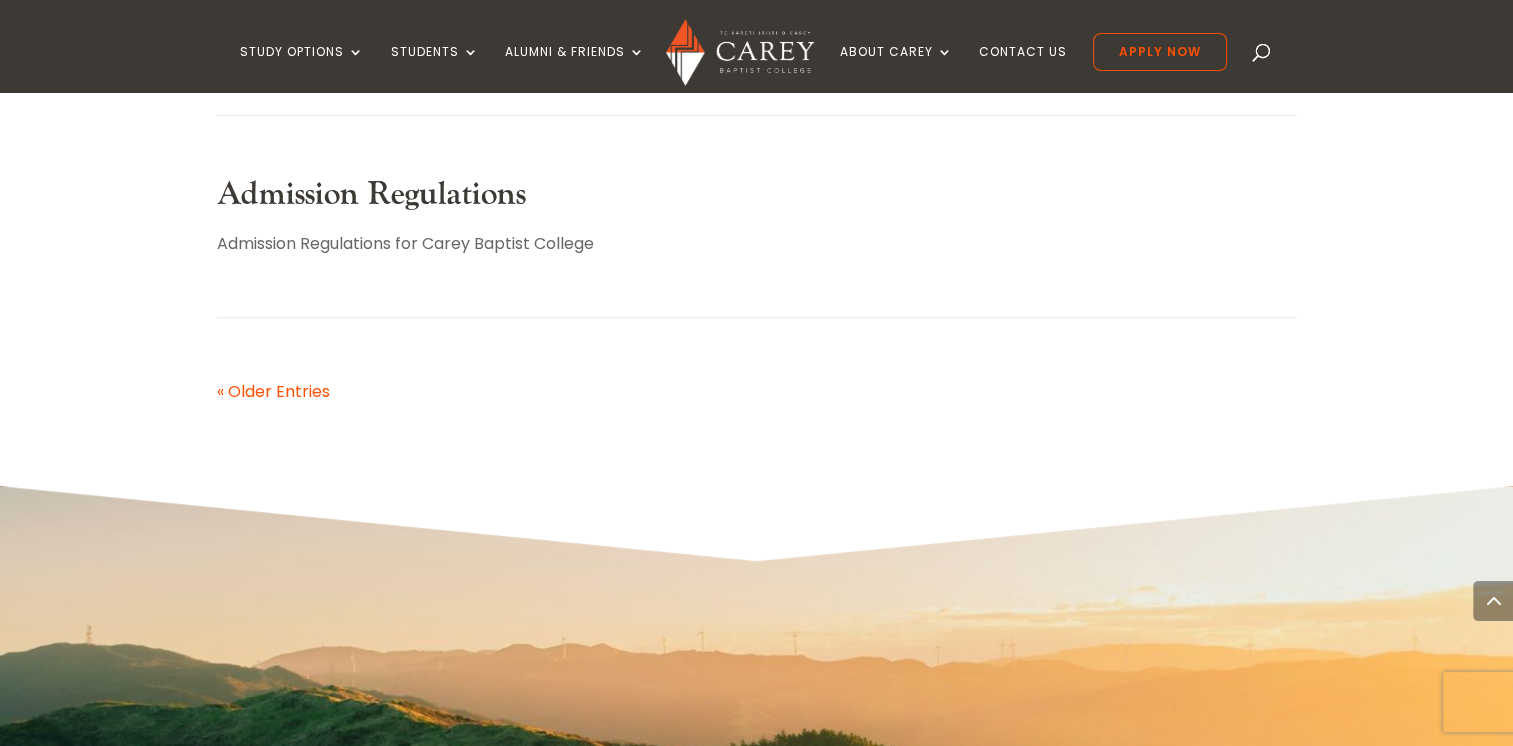 scroll, scrollTop: 1300, scrollLeft: 0, axis: vertical 